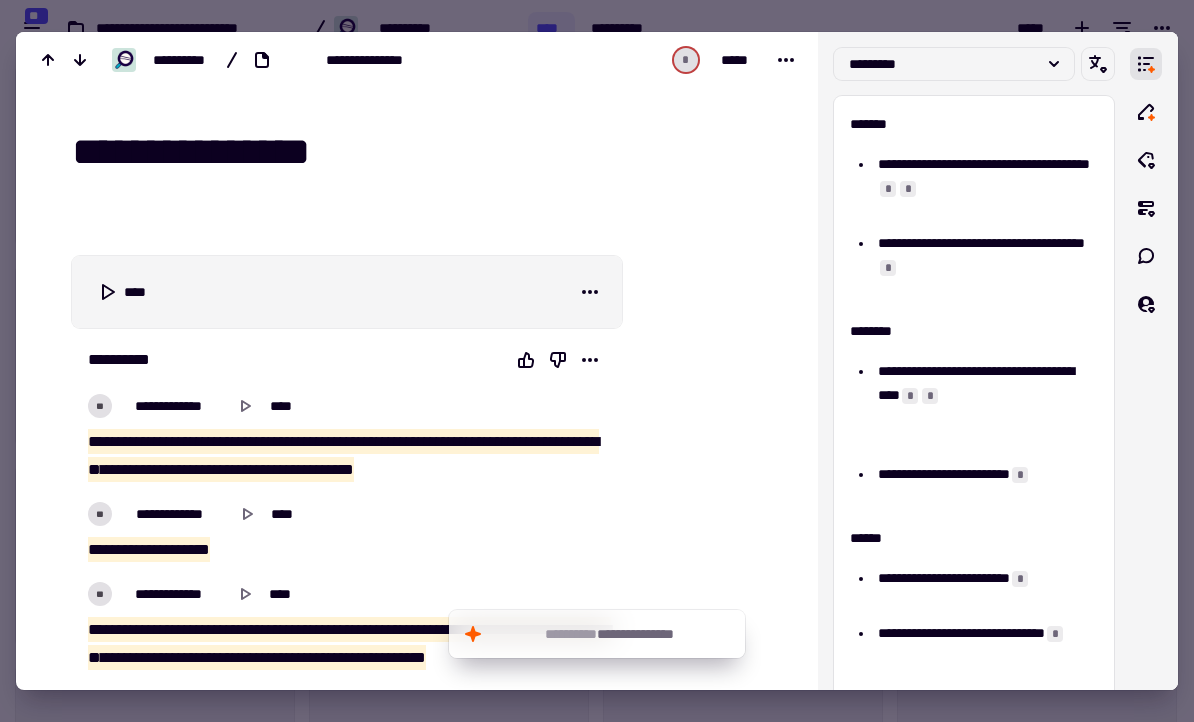 scroll, scrollTop: 0, scrollLeft: 0, axis: both 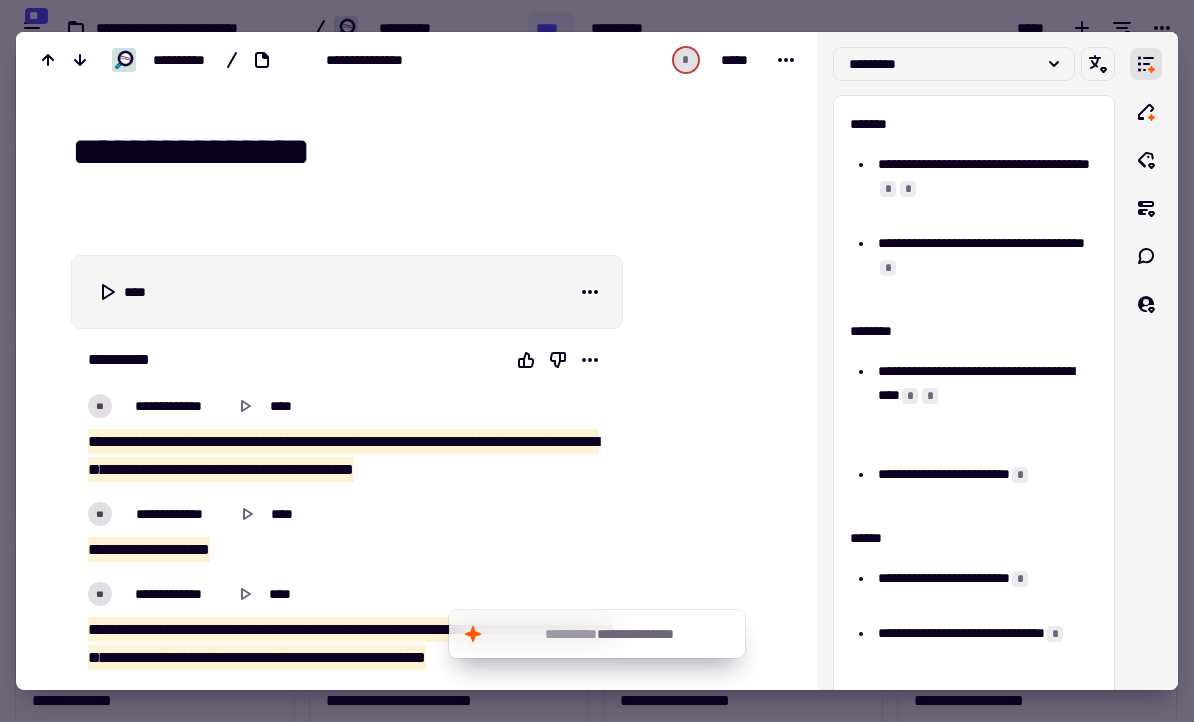 click on "**********" at bounding box center (429, 152) 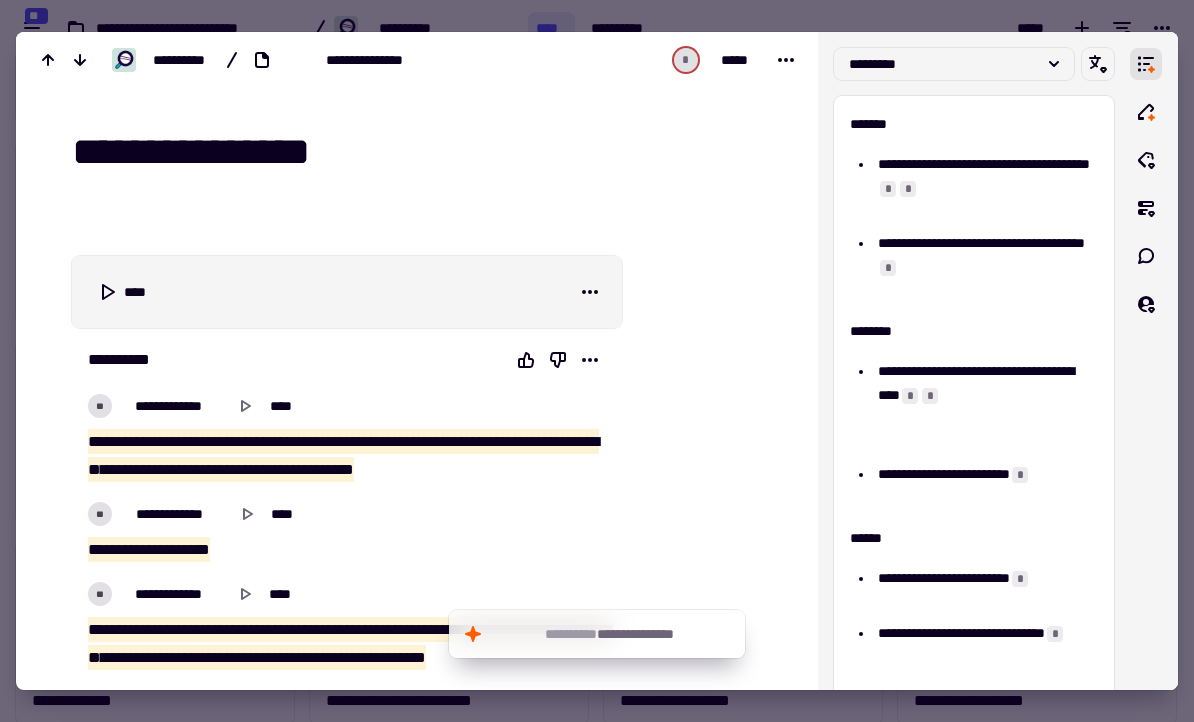 click at bounding box center [597, 361] 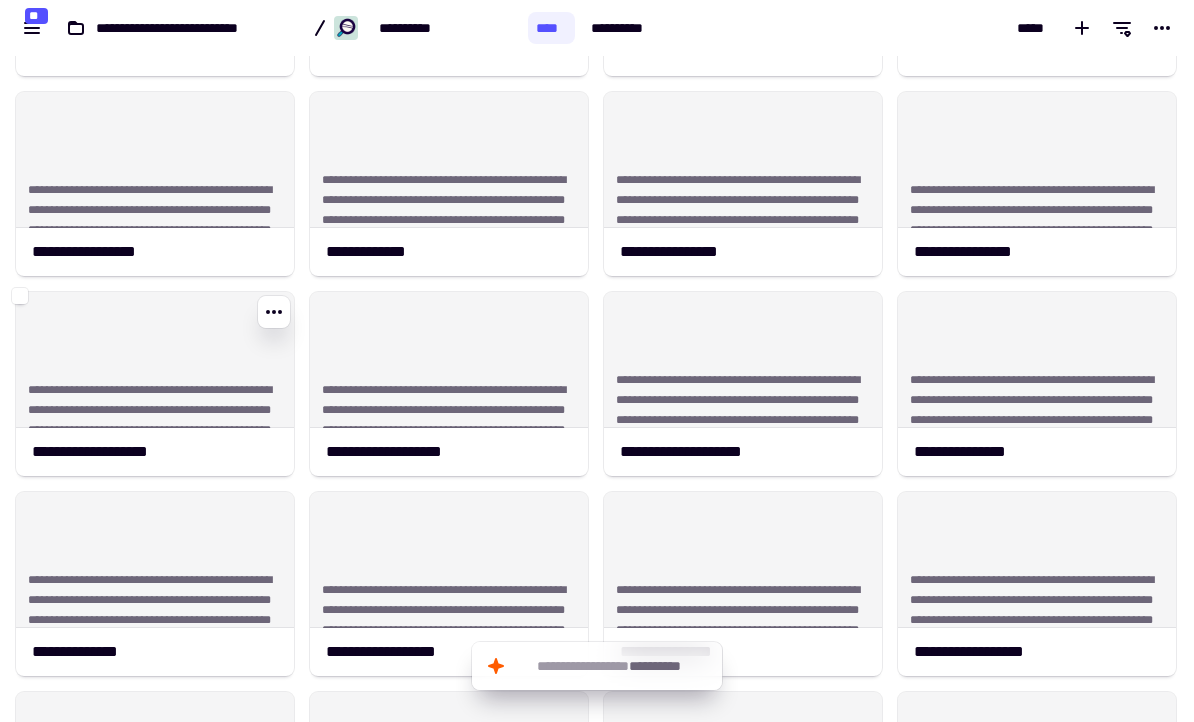 scroll, scrollTop: 574, scrollLeft: 0, axis: vertical 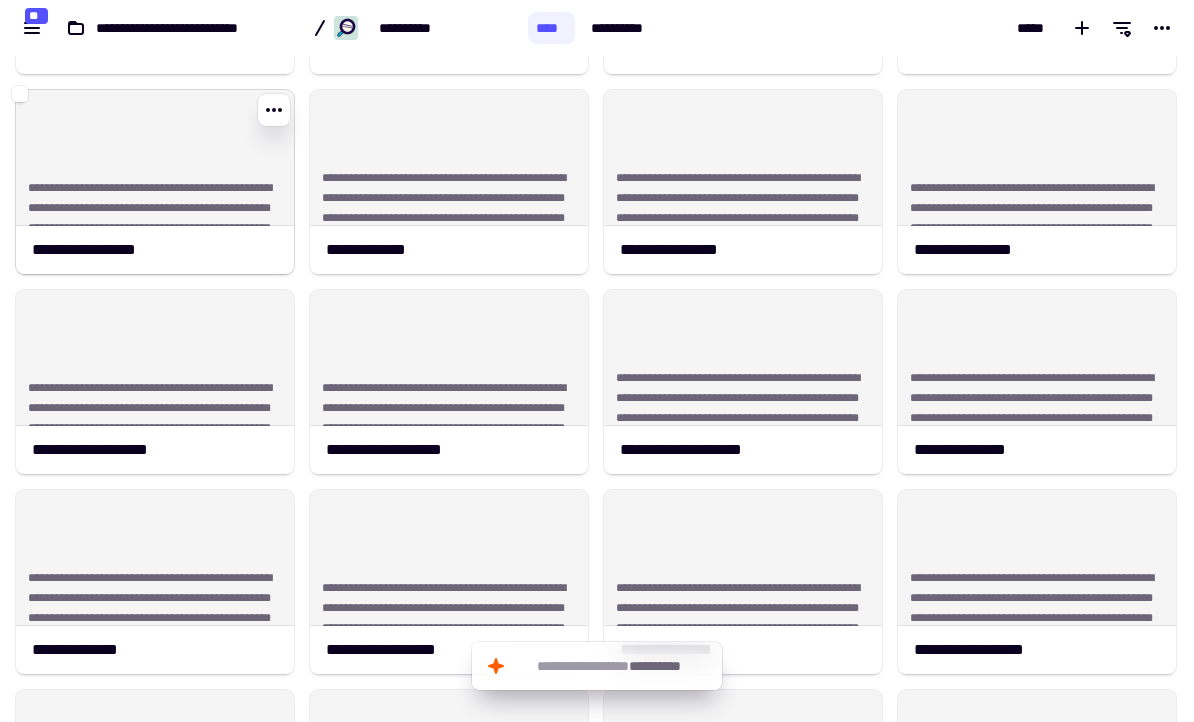 click on "**********" 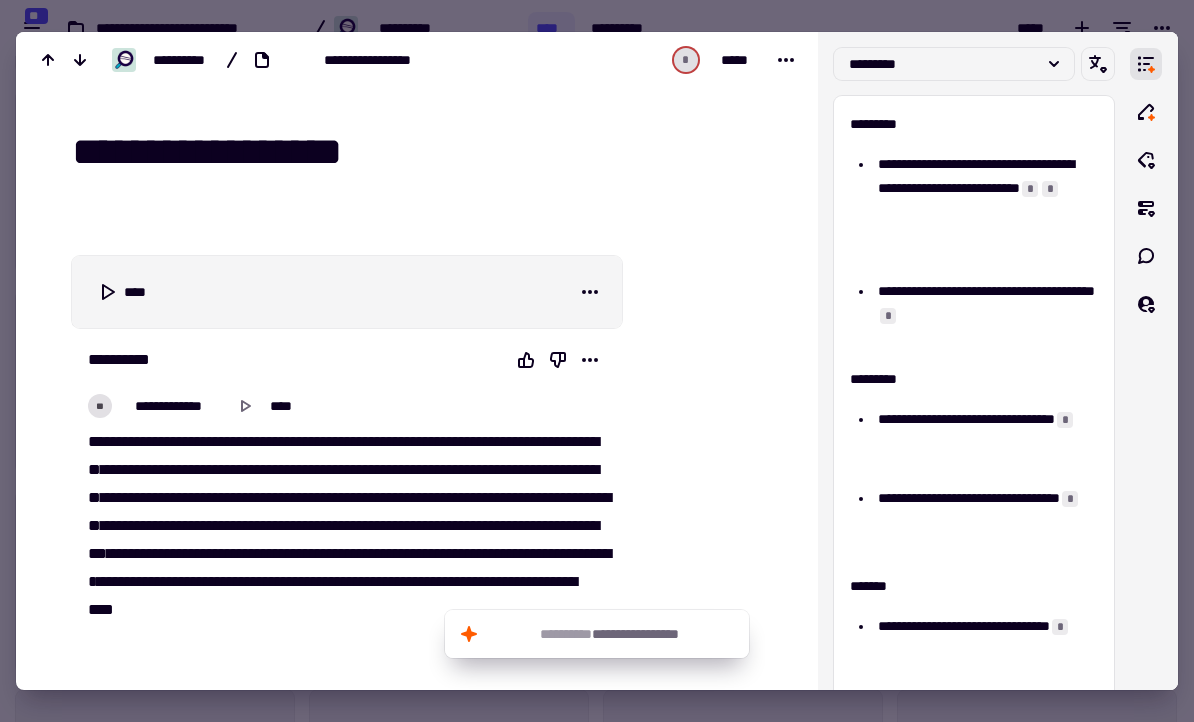 click on "*" at bounding box center (488, 441) 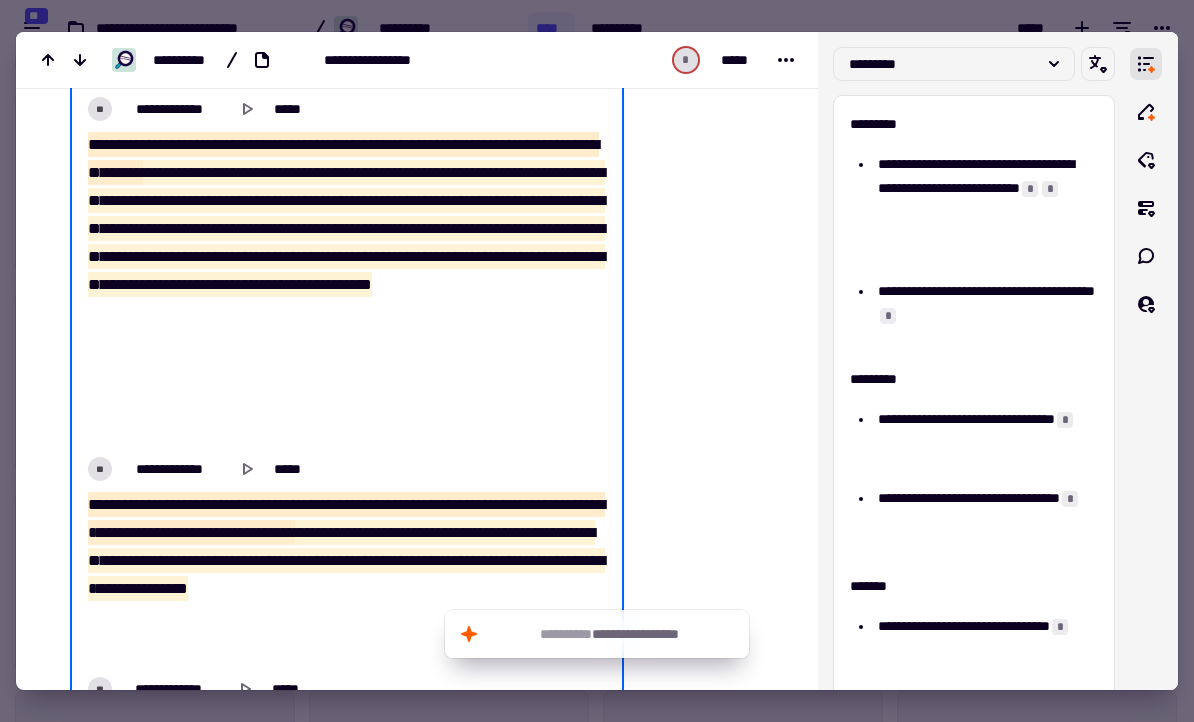 scroll, scrollTop: 14116, scrollLeft: 0, axis: vertical 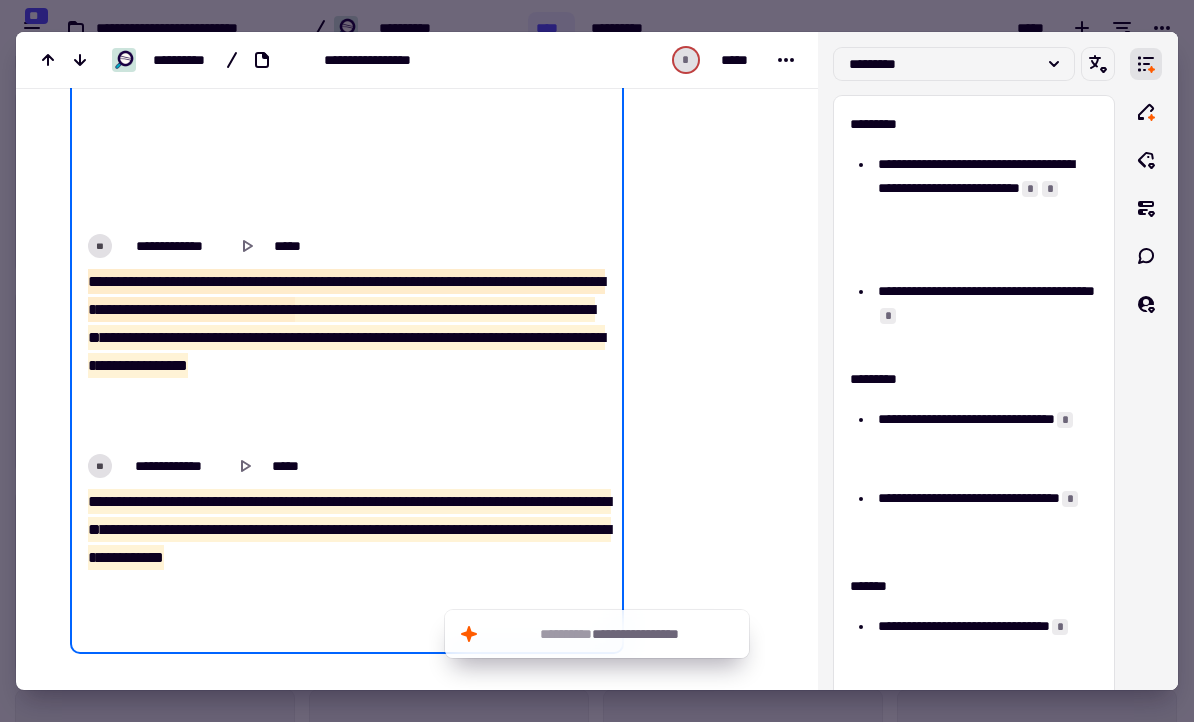 click at bounding box center [597, 361] 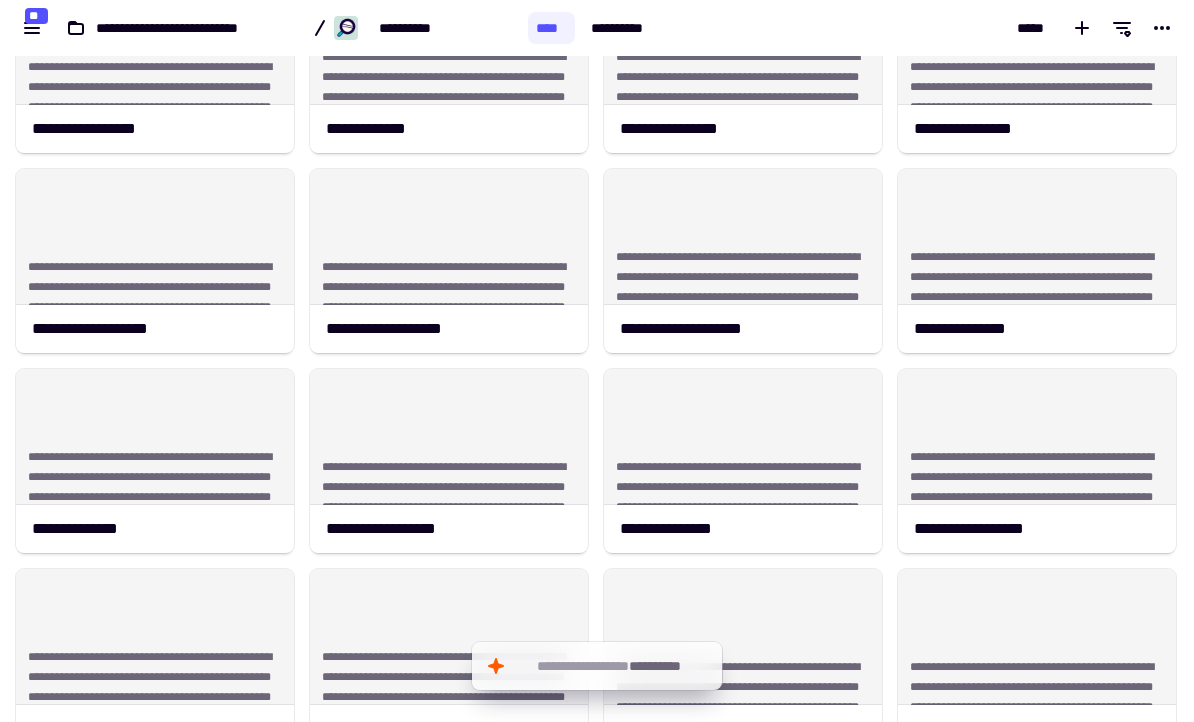 scroll, scrollTop: 693, scrollLeft: 0, axis: vertical 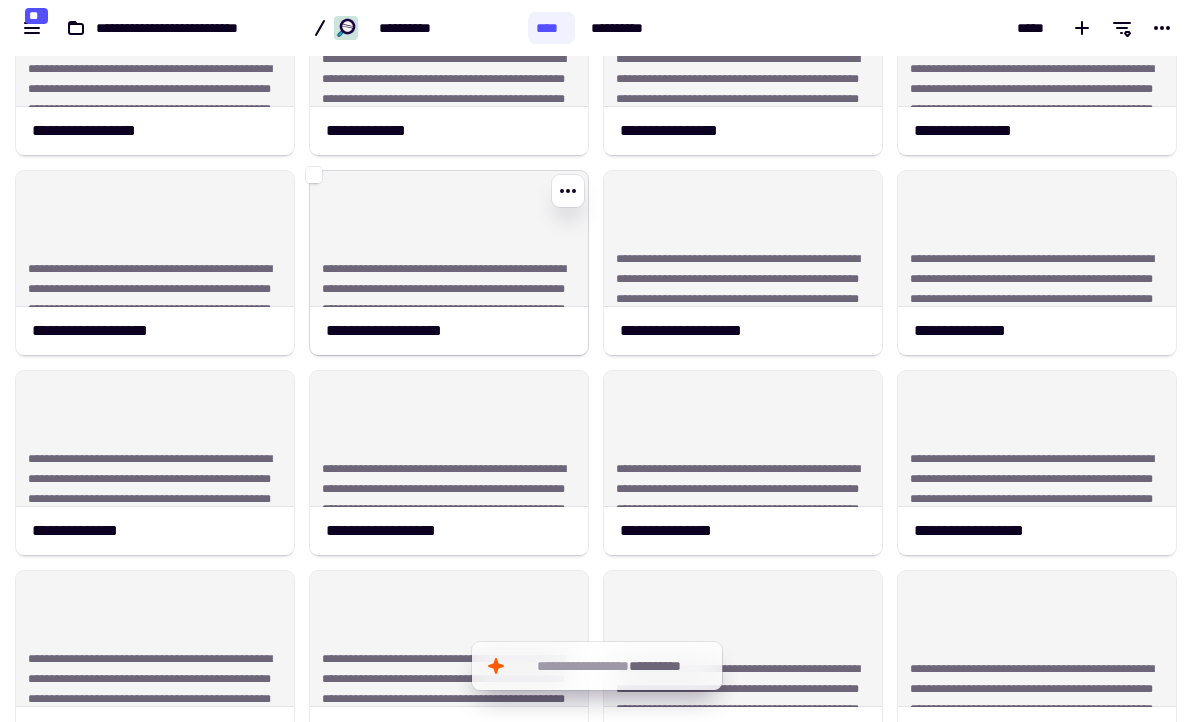 click on "**********" 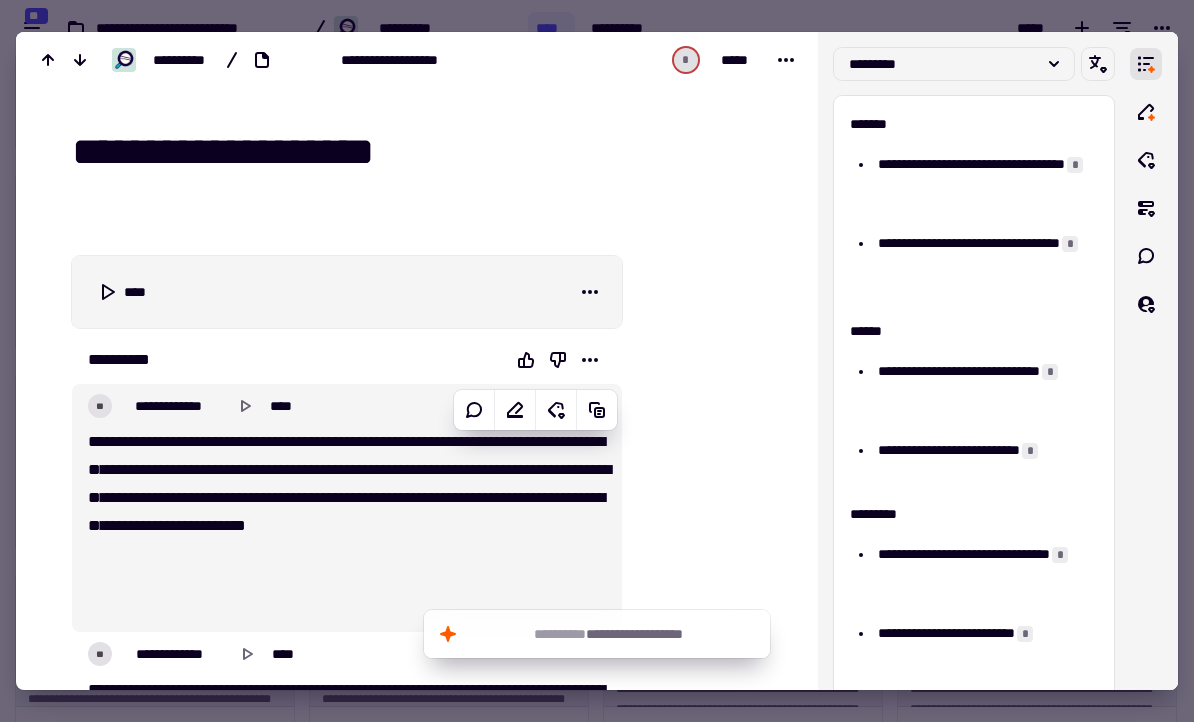 click on "**" at bounding box center (299, 469) 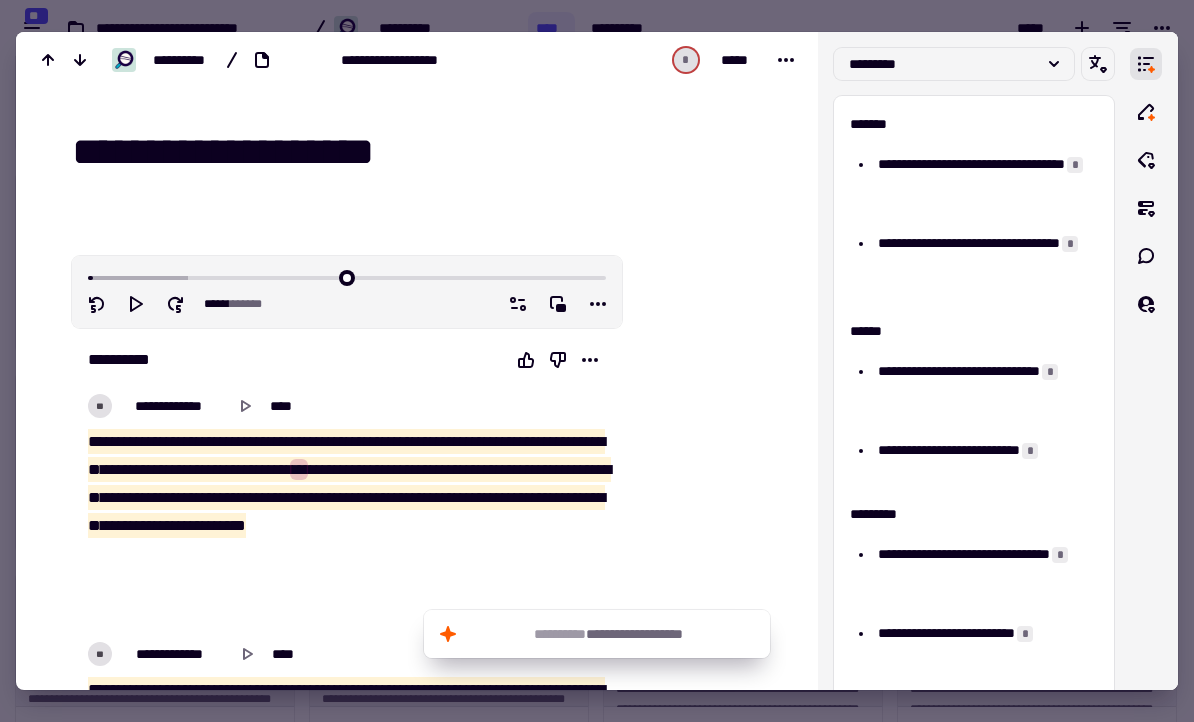 type on "*****" 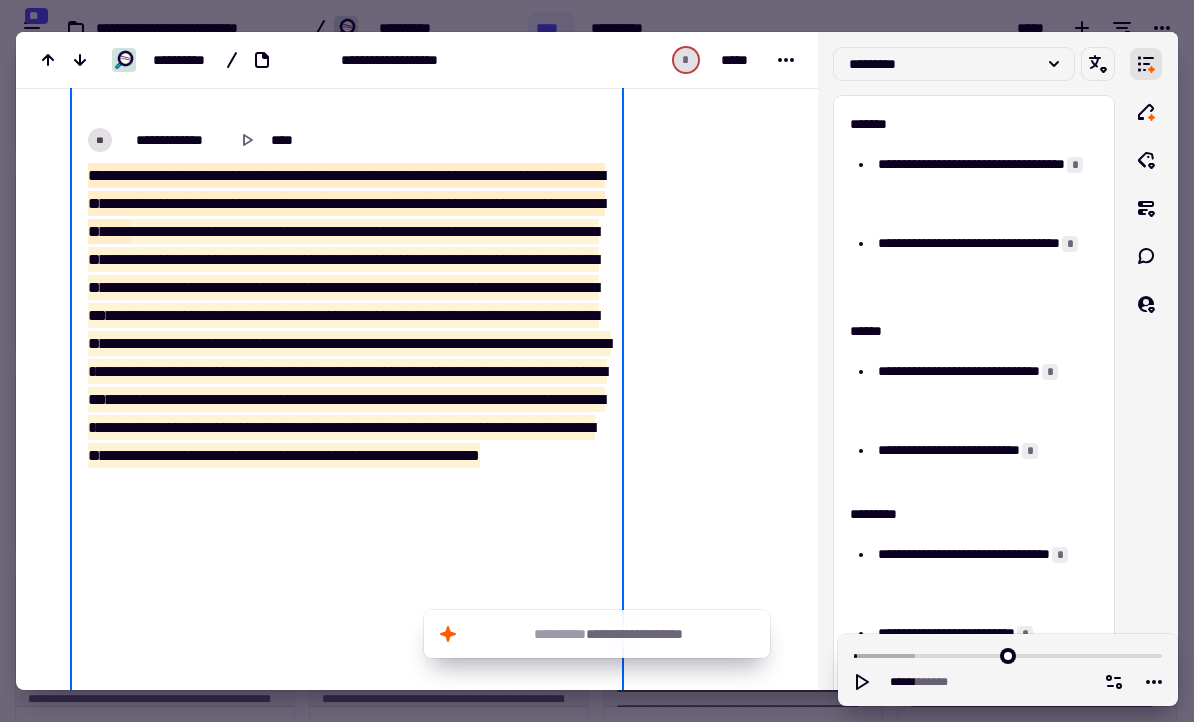 scroll, scrollTop: 779, scrollLeft: 0, axis: vertical 